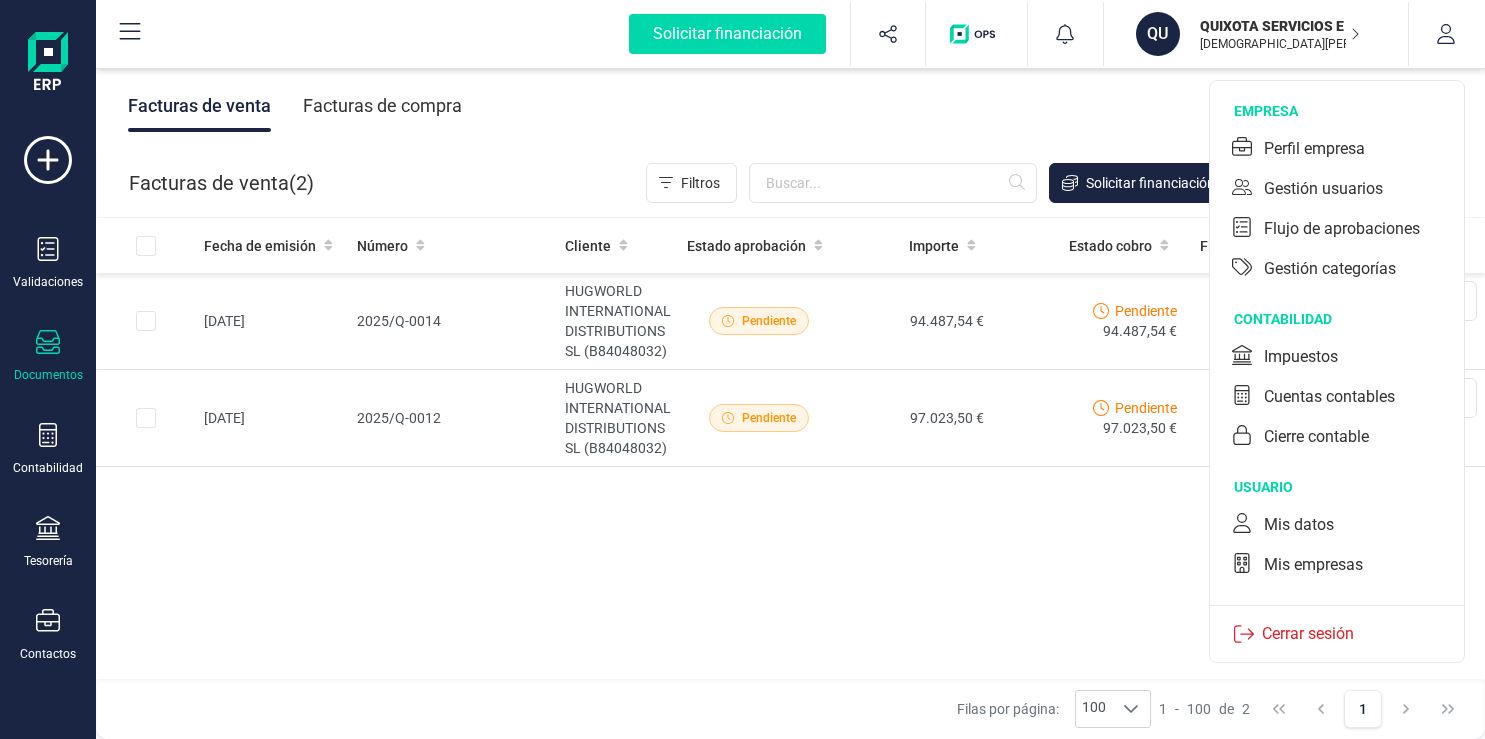 scroll, scrollTop: 0, scrollLeft: 0, axis: both 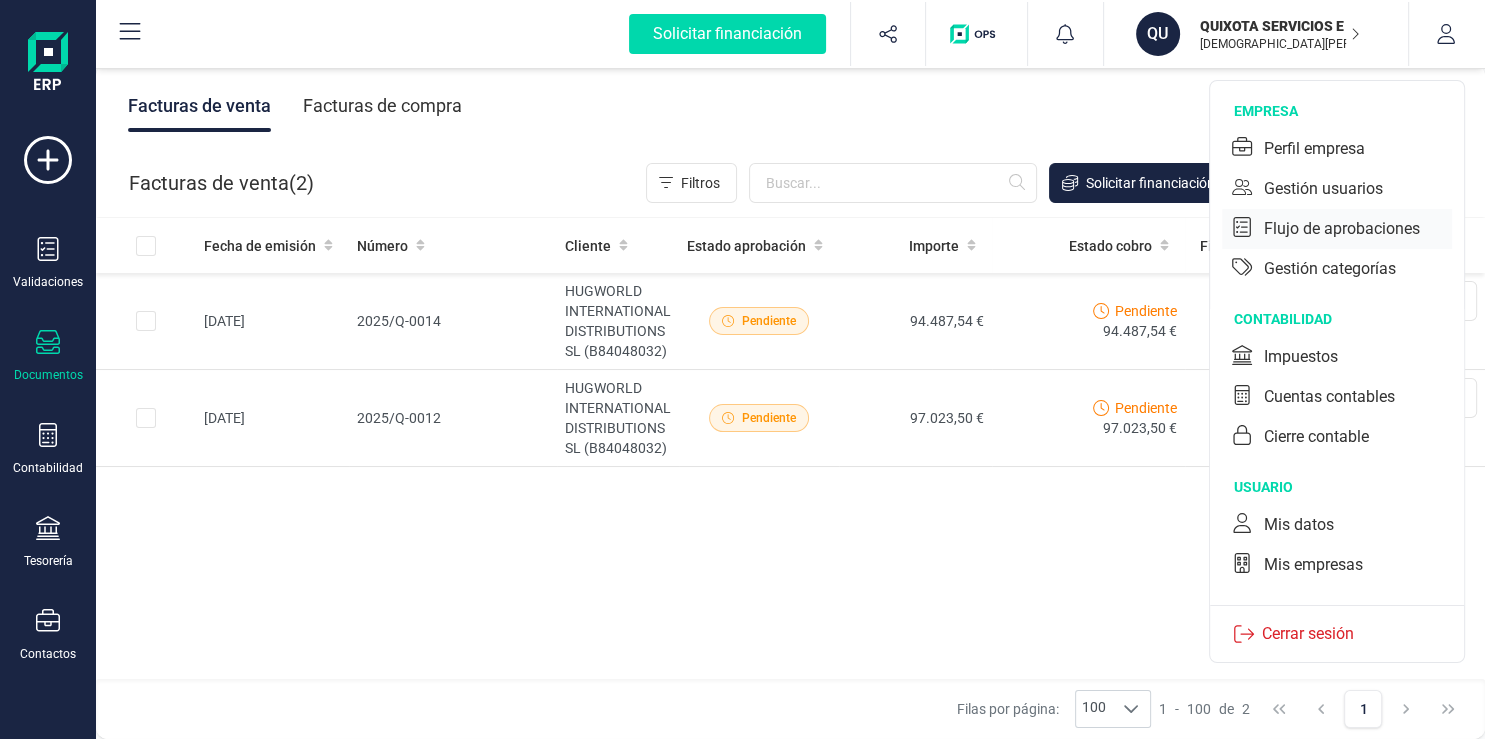 click on "Flujo de aprobaciones" at bounding box center [1342, 229] 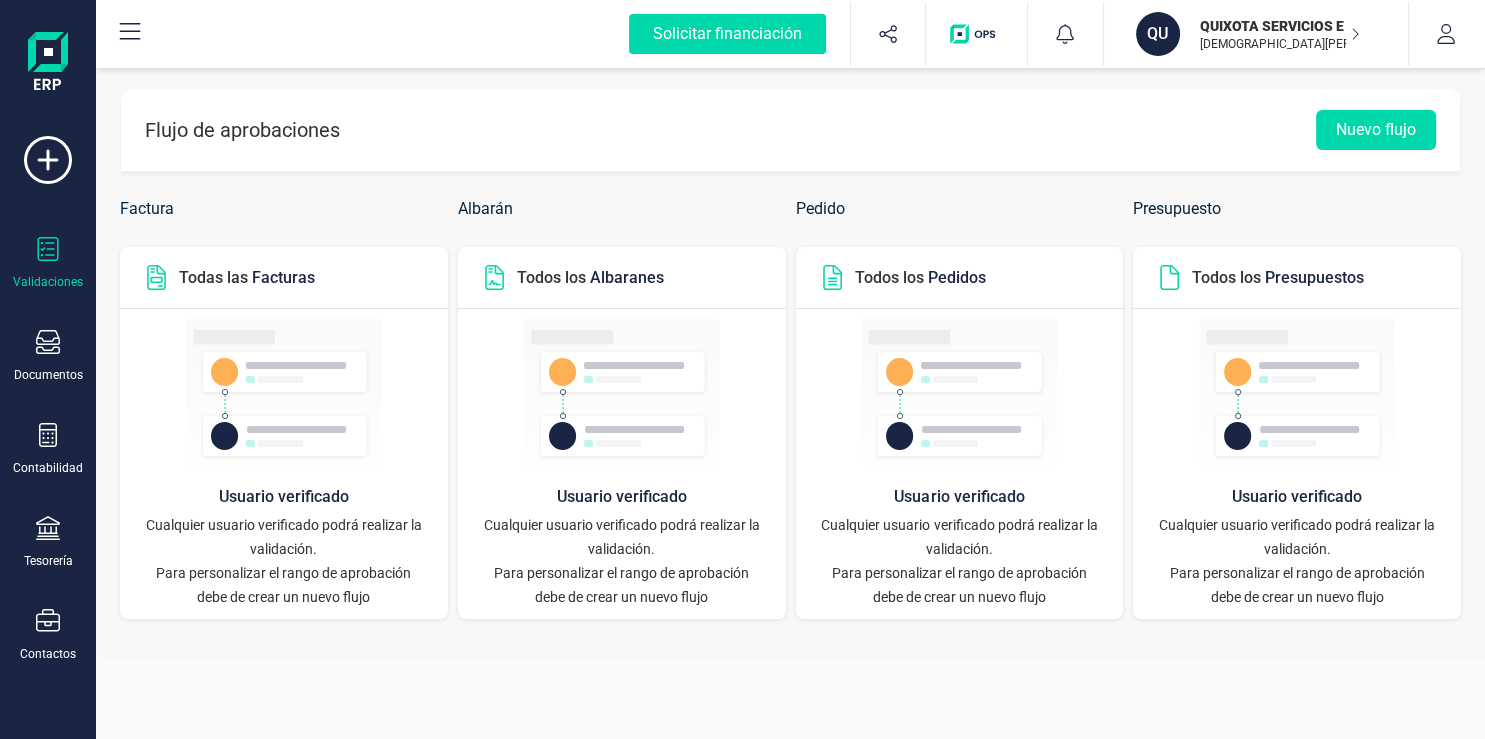 click at bounding box center (48, 251) 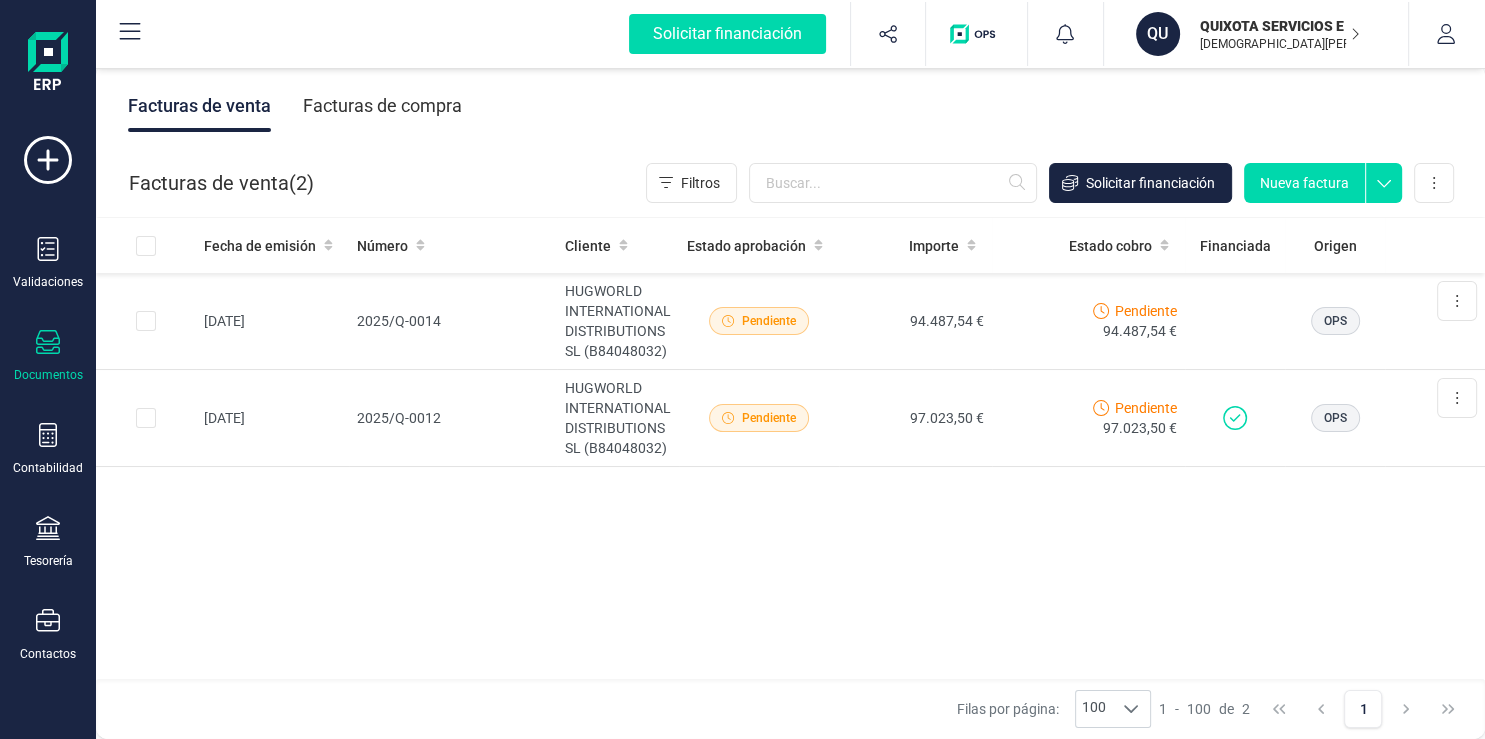 drag, startPoint x: 99, startPoint y: 21, endPoint x: 116, endPoint y: 25, distance: 17.464249 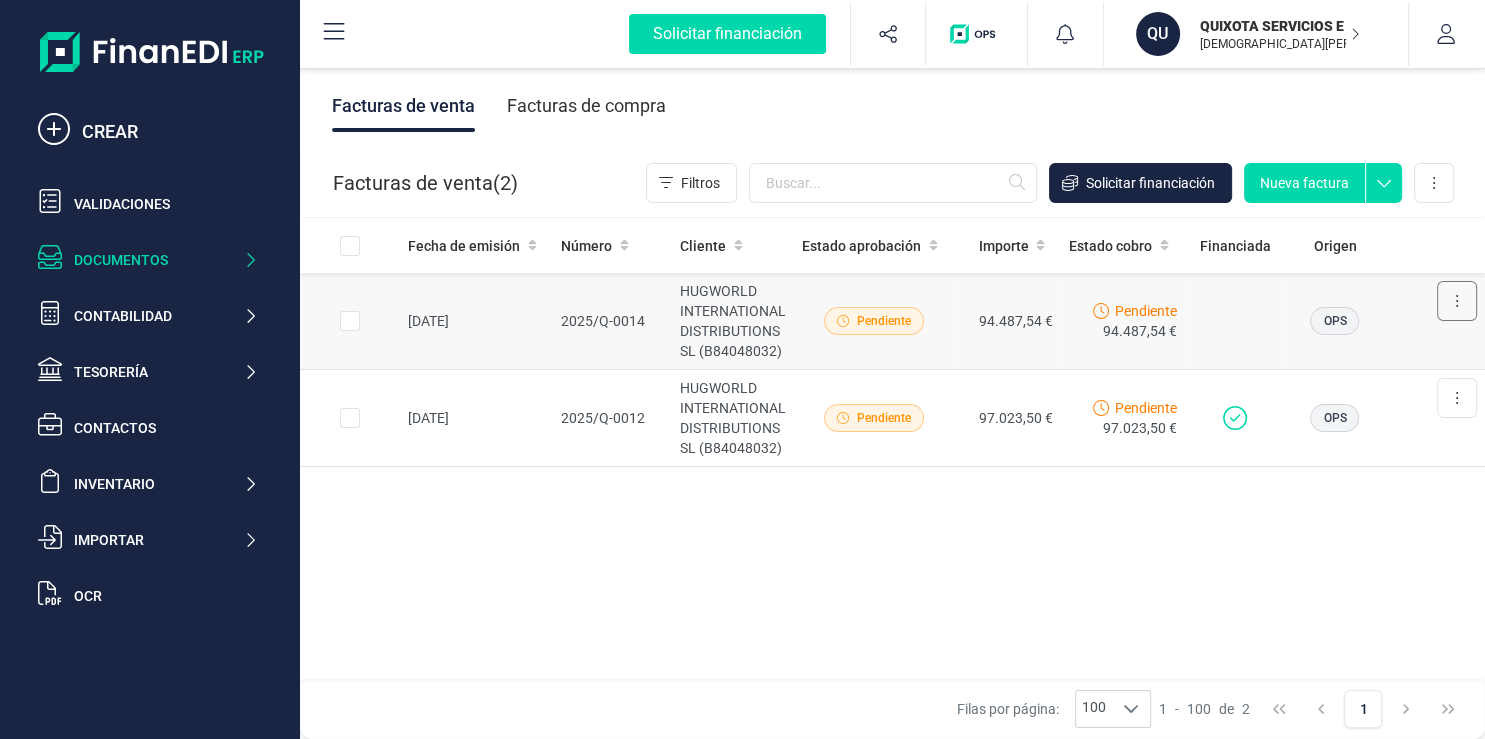 click at bounding box center (1457, 301) 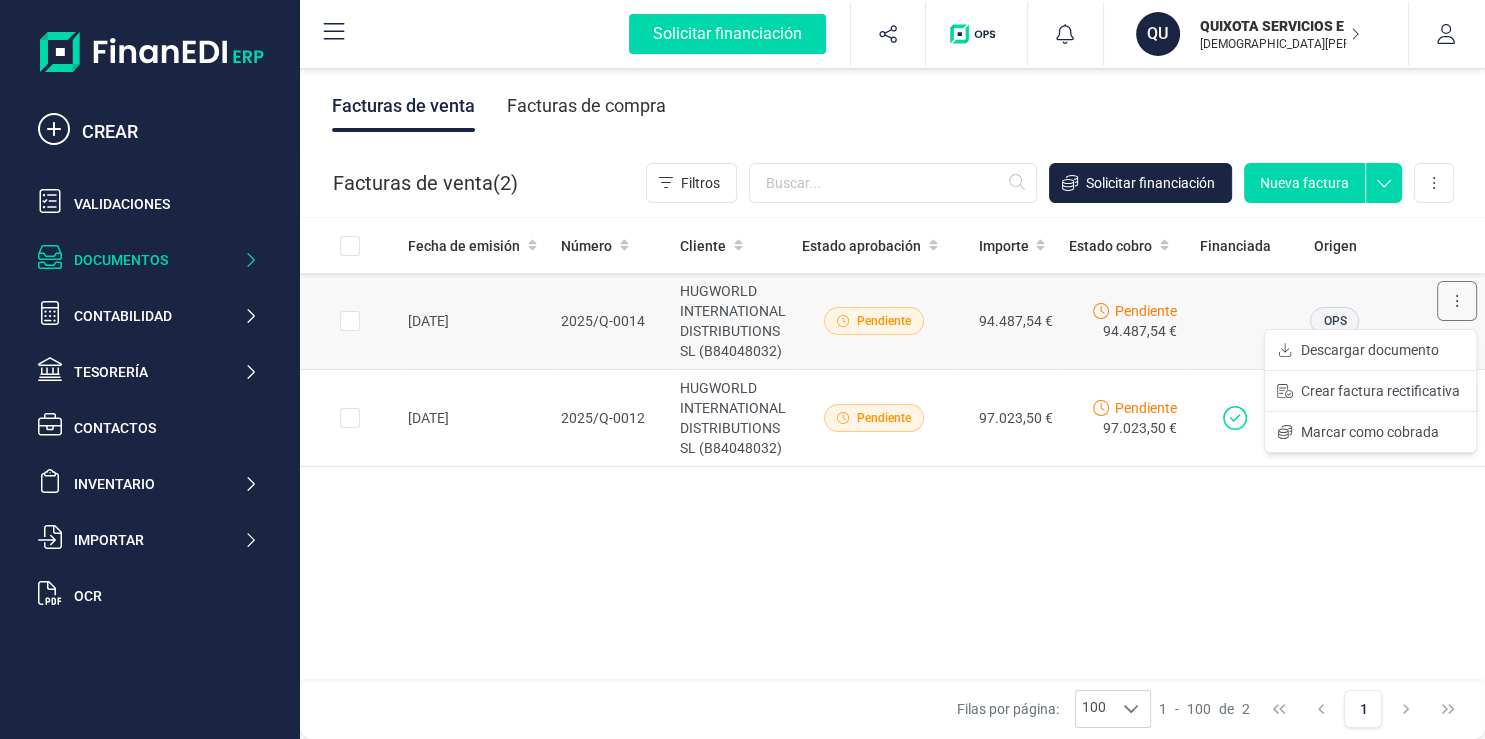 click at bounding box center (1457, 301) 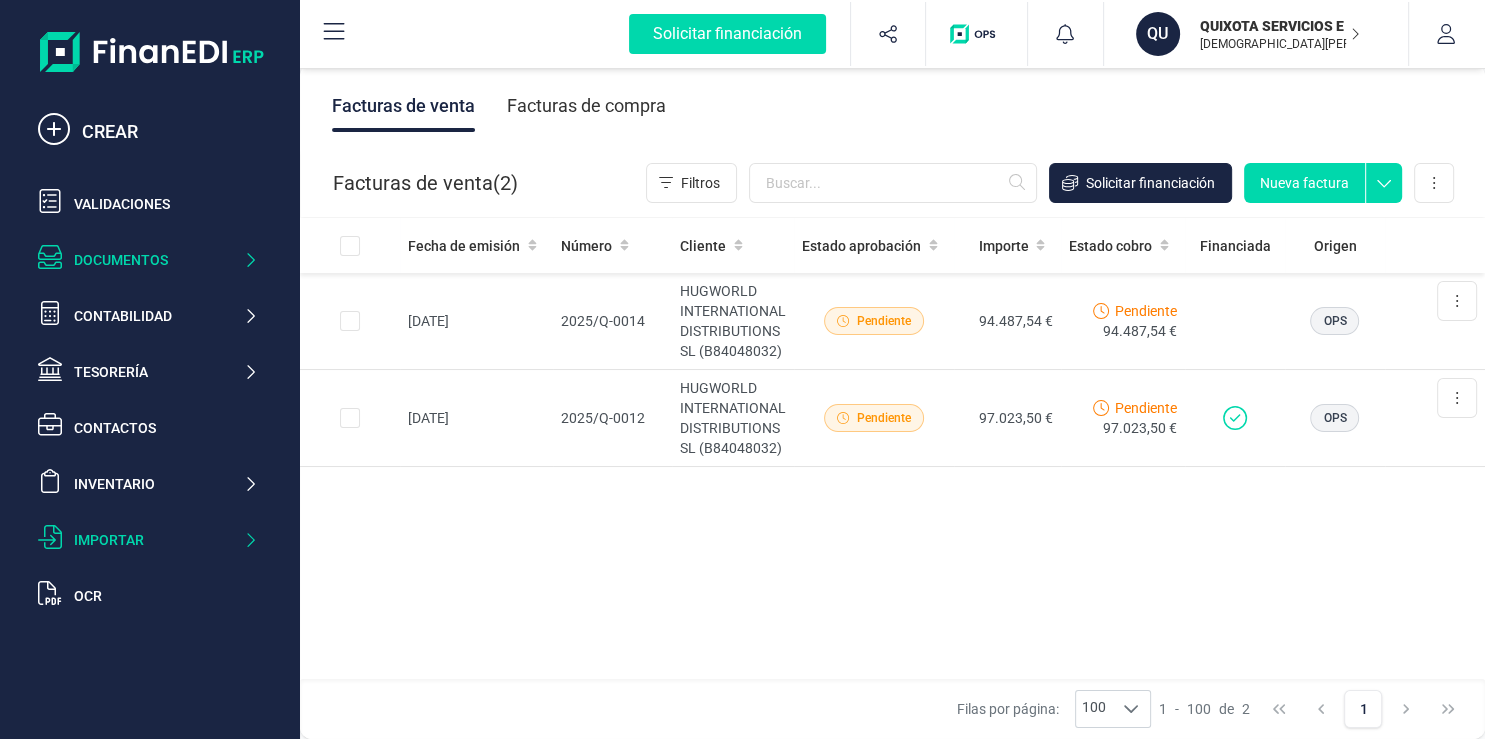 click on "Importar" at bounding box center [158, 540] 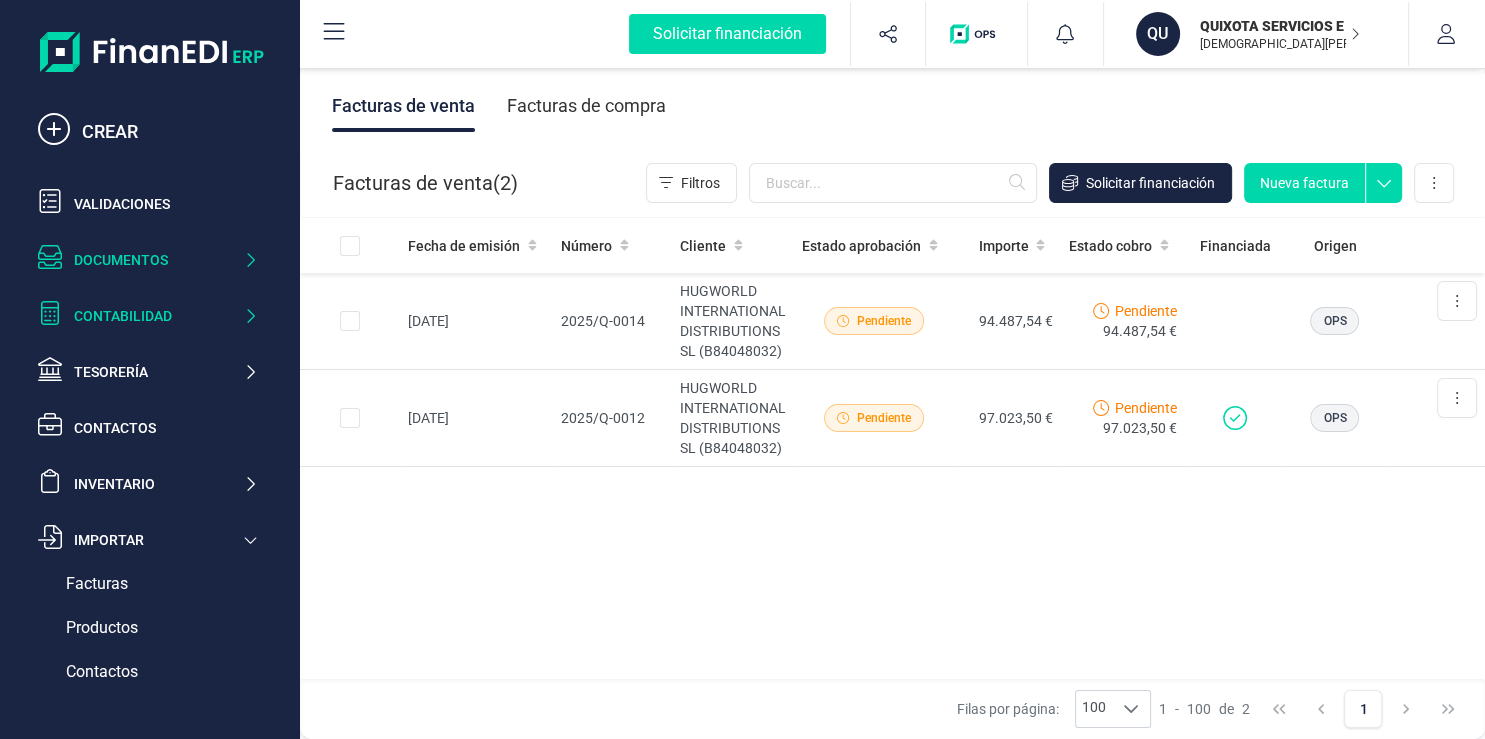 click 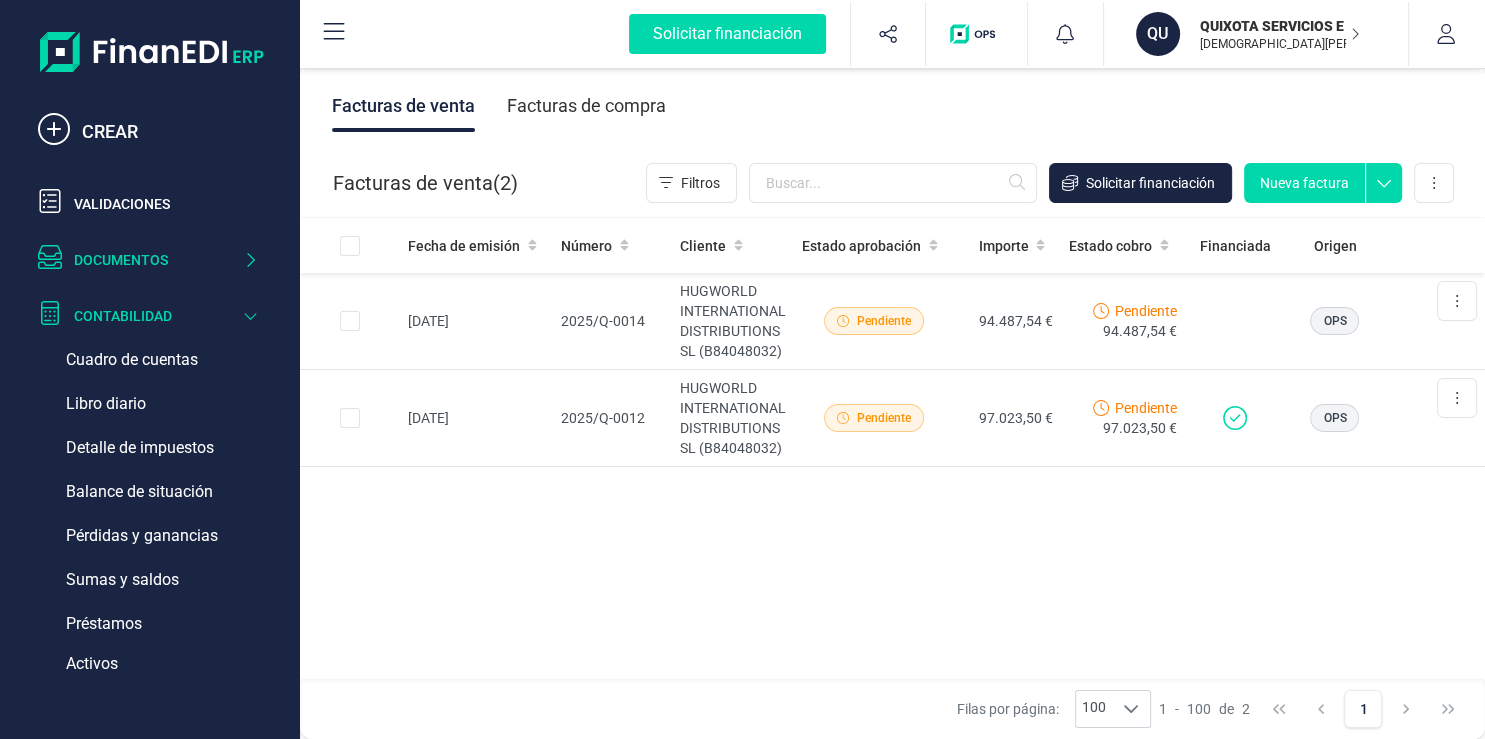 click 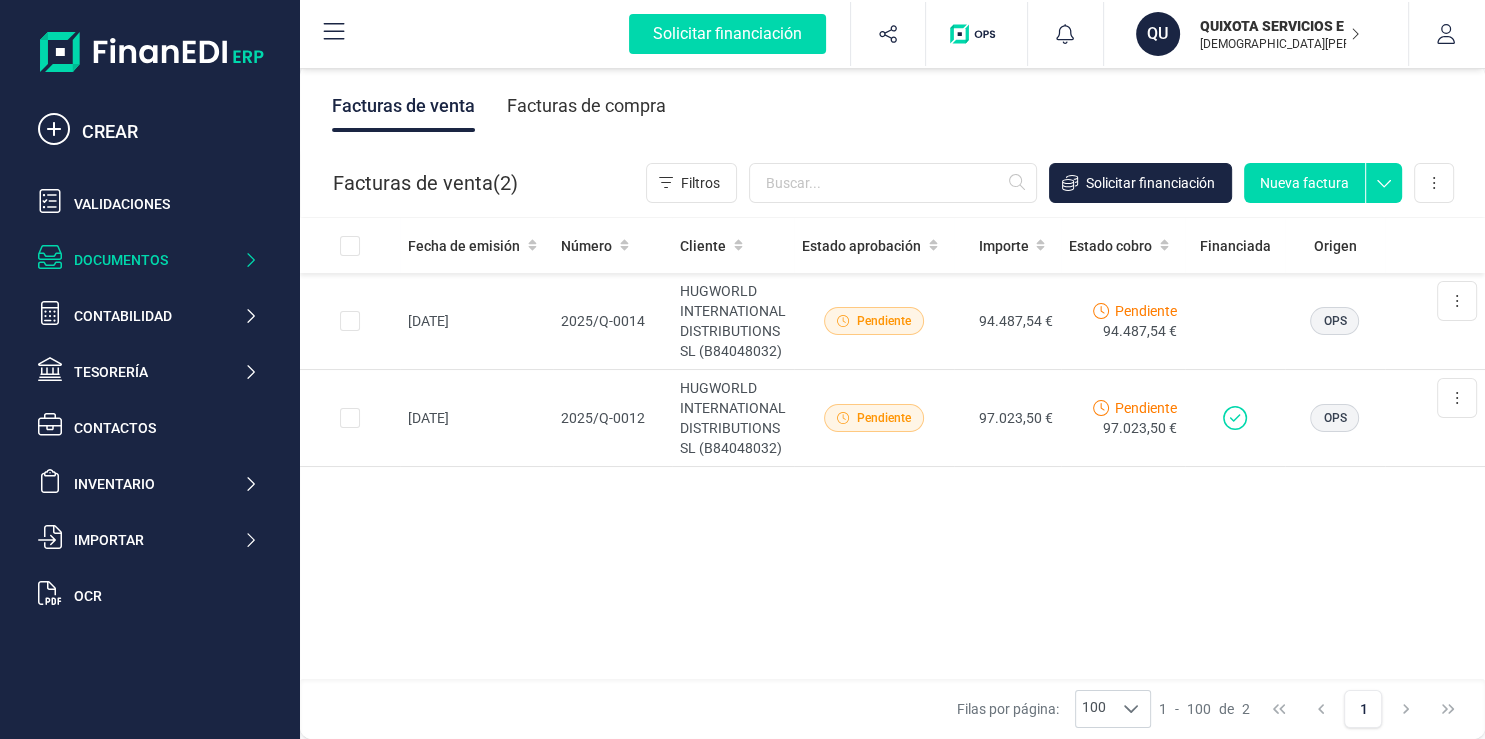 click 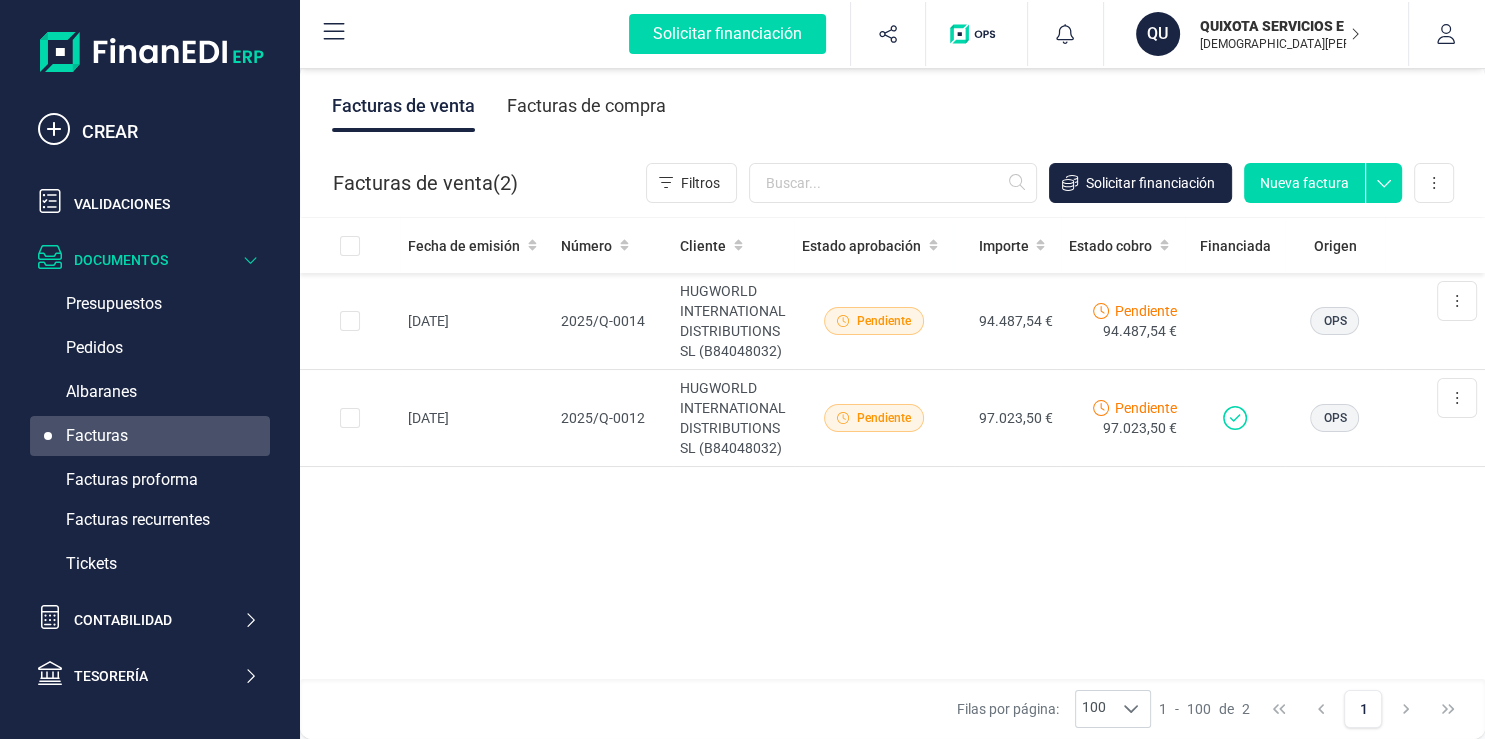 click 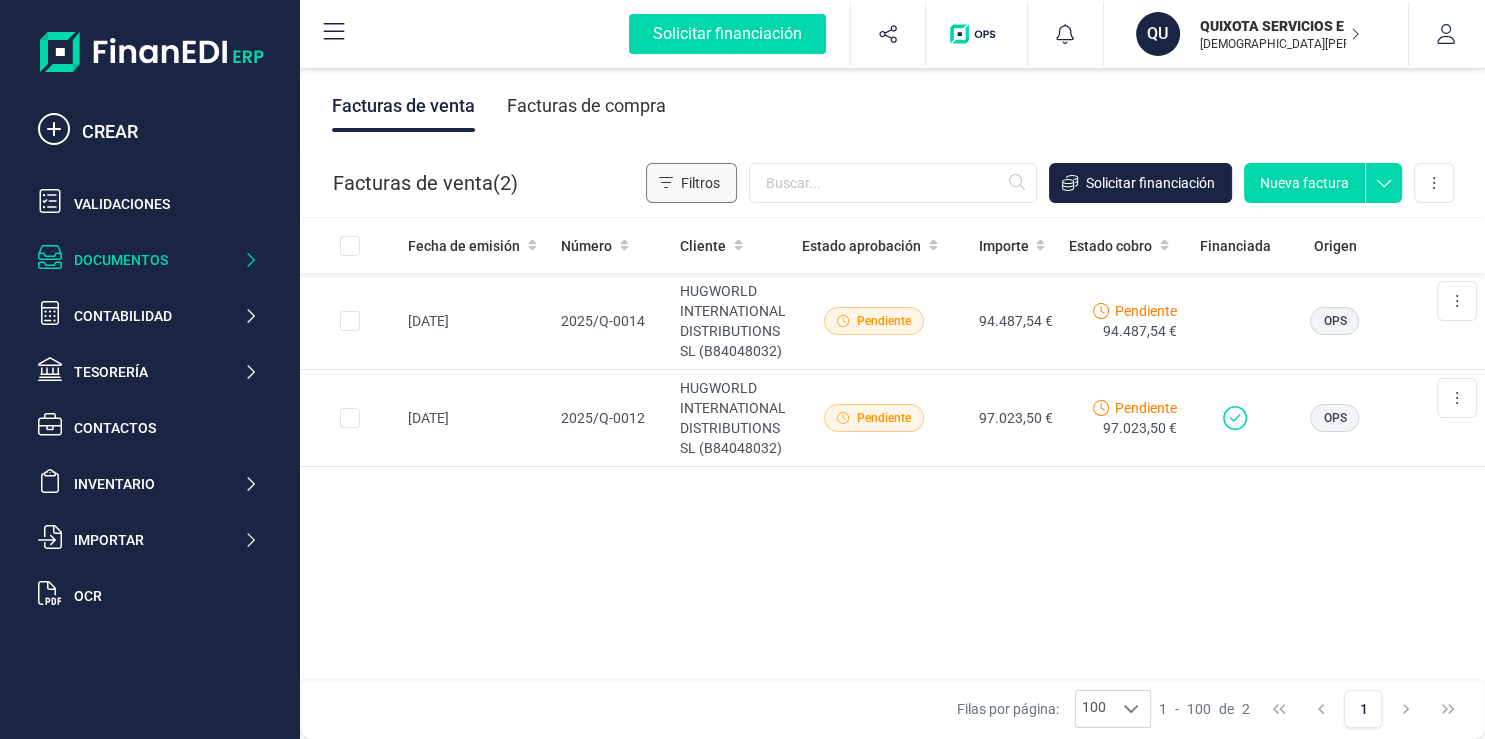 click on "Filtros" at bounding box center [691, 183] 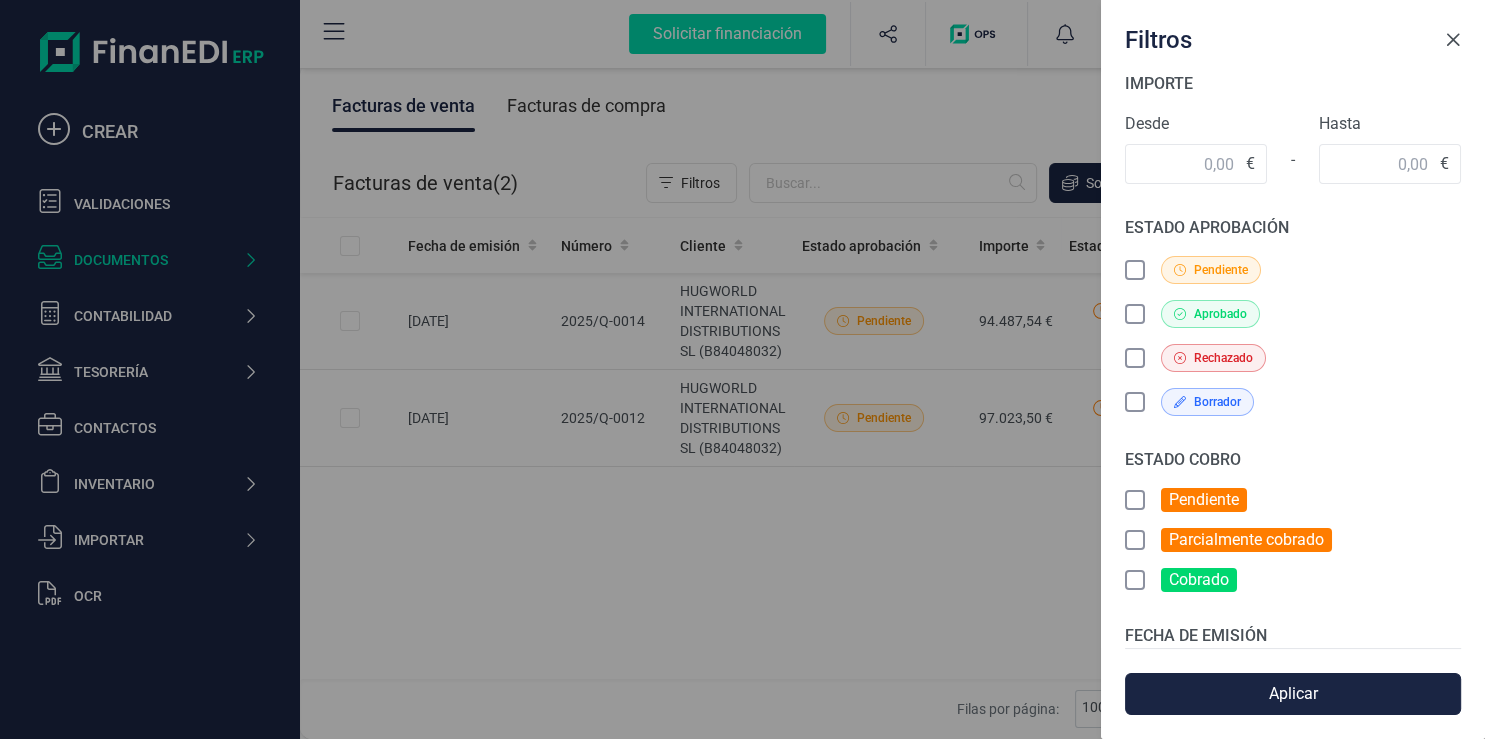 scroll, scrollTop: 144, scrollLeft: 0, axis: vertical 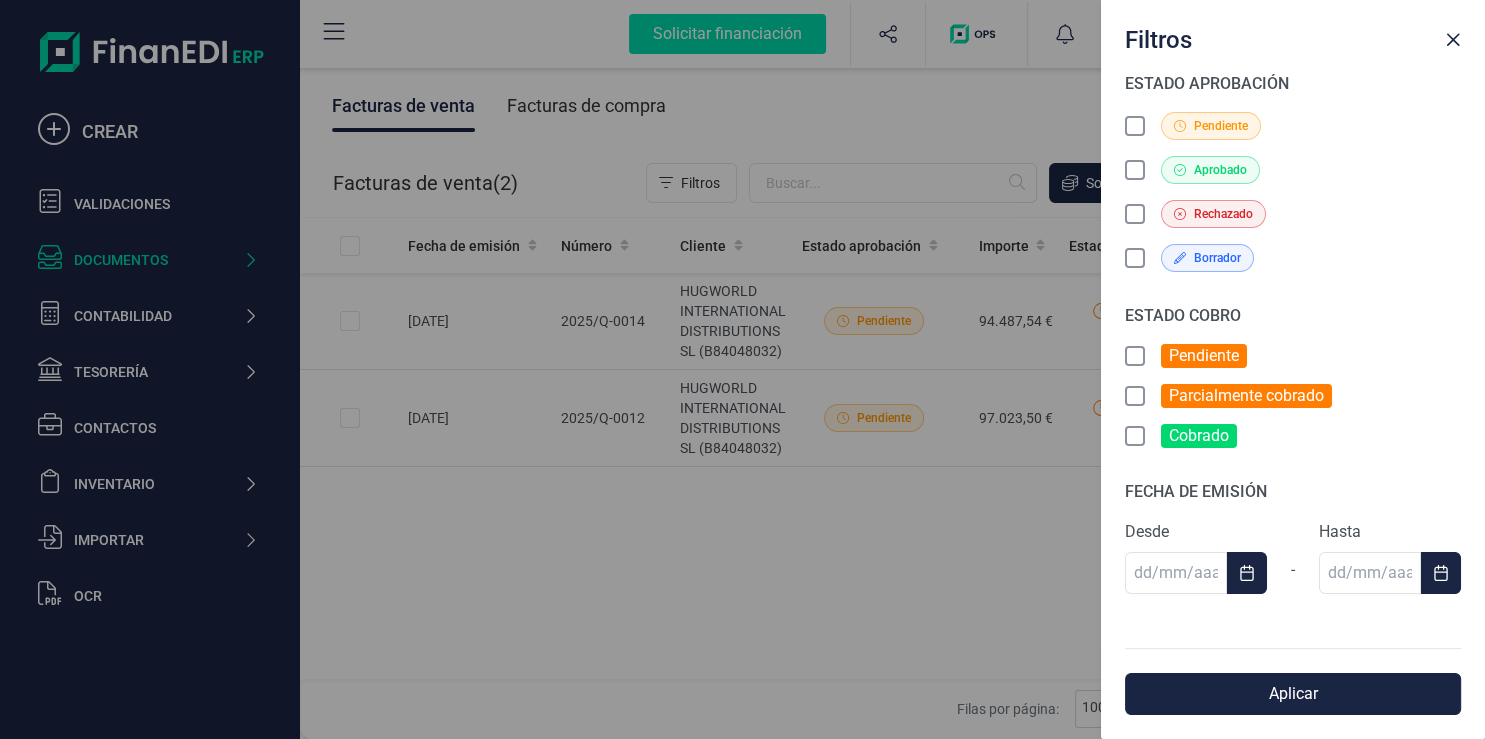 click on "Filtros IMPORTE Desde € - Hasta € ESTADO APROBACIÓN Pendiente Aprobado Rechazado Borrador ESTADO COBRO Pendiente Parcialmente cobrado Cobrado FECHA DE EMISIÓN Desde   - Hasta   Aplicar" at bounding box center [742, 369] 